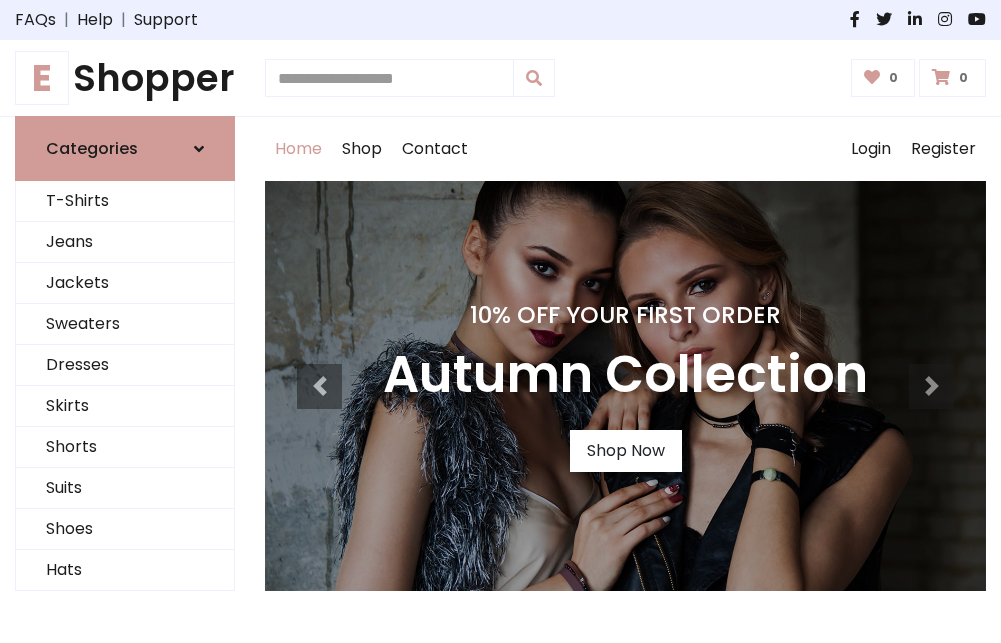 scroll, scrollTop: 0, scrollLeft: 0, axis: both 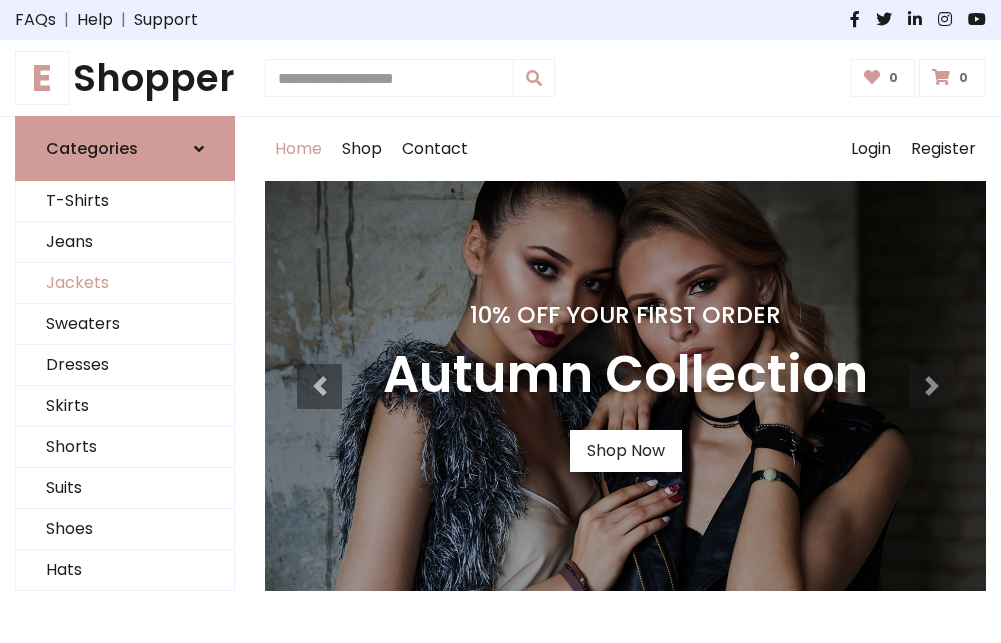 click on "Jackets" at bounding box center [125, 283] 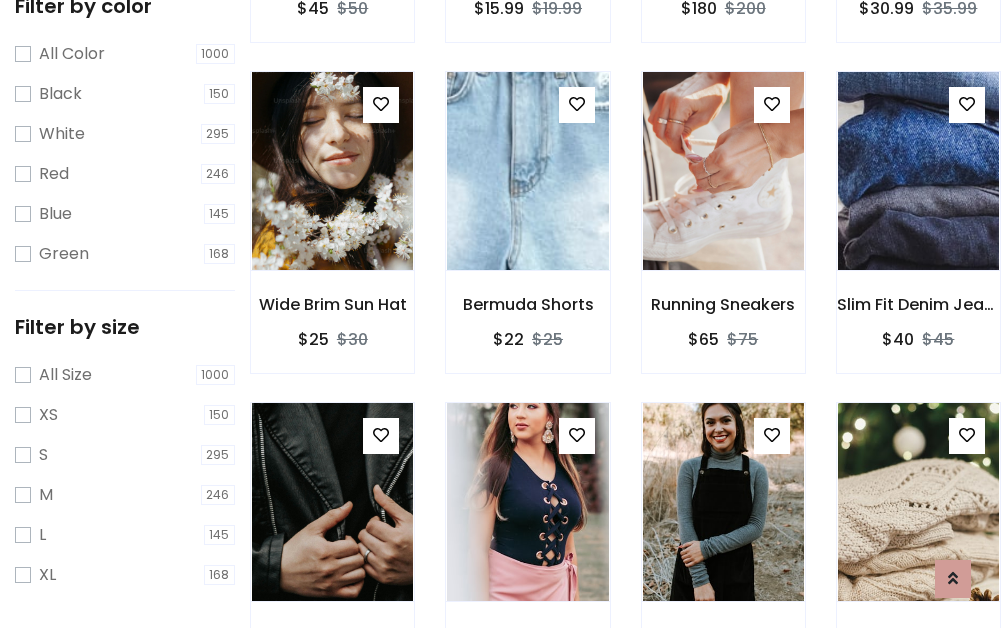 scroll, scrollTop: 803, scrollLeft: 0, axis: vertical 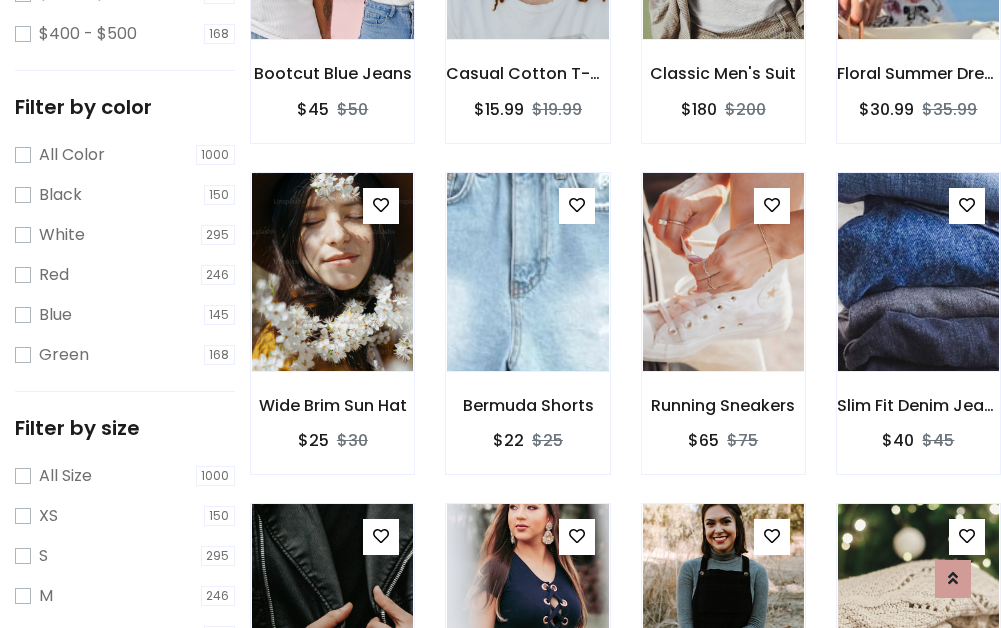 click at bounding box center [332, -60] 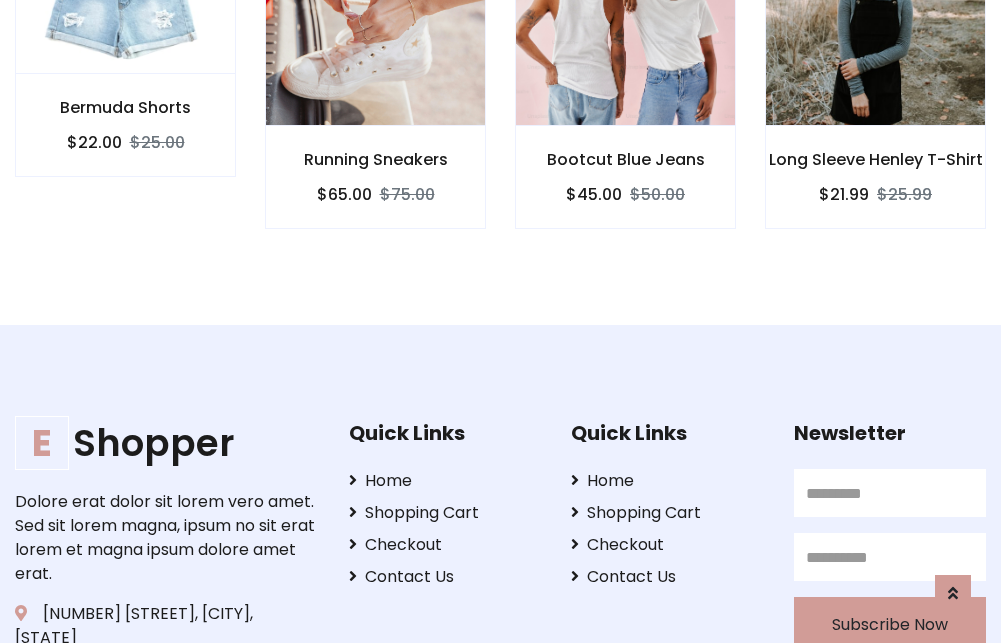 scroll, scrollTop: 0, scrollLeft: 0, axis: both 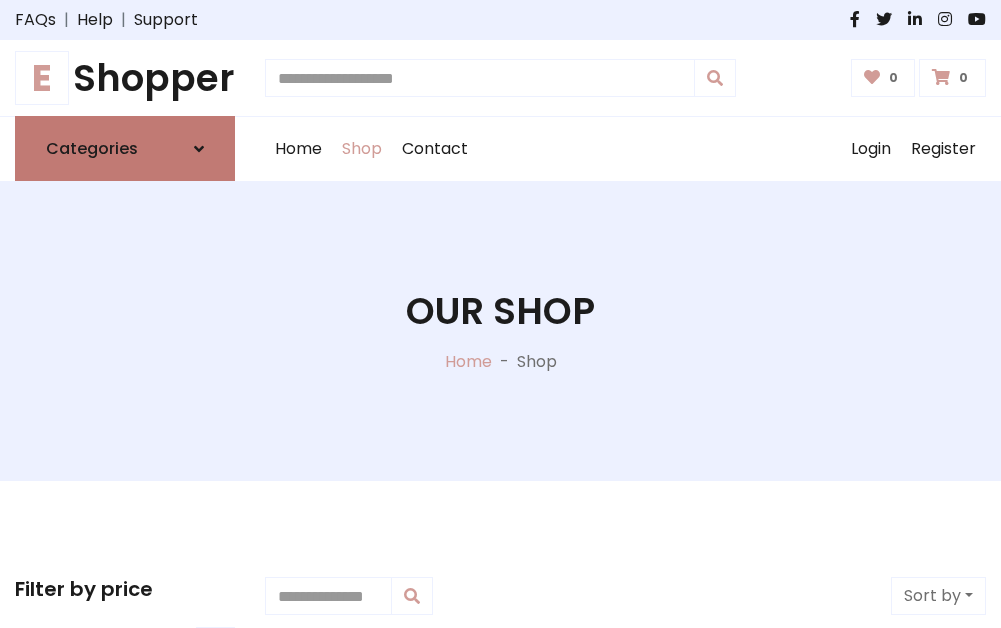 click on "Categories" at bounding box center [92, 148] 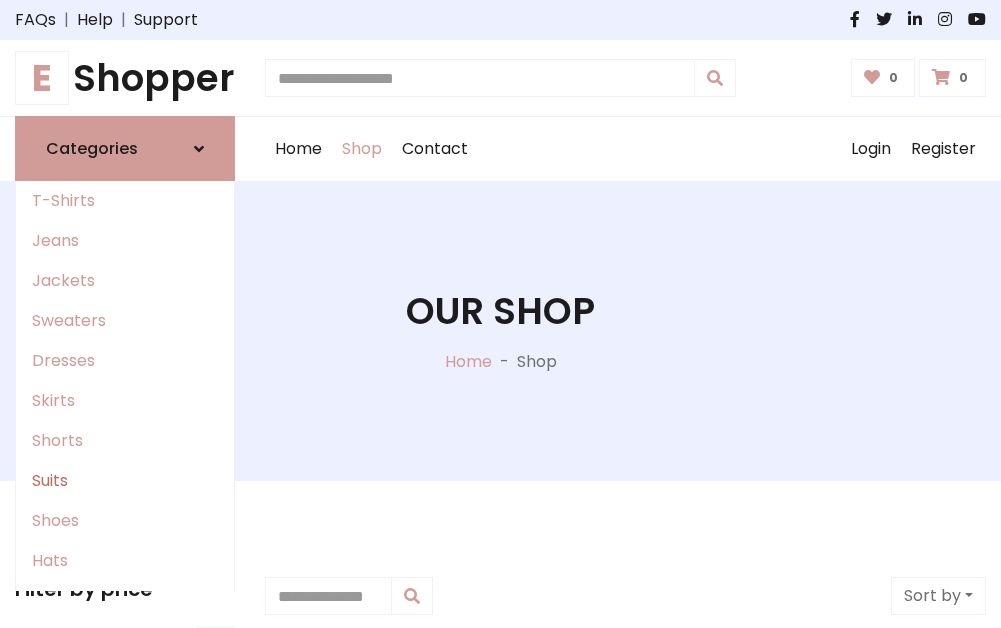 click on "Suits" at bounding box center [125, 481] 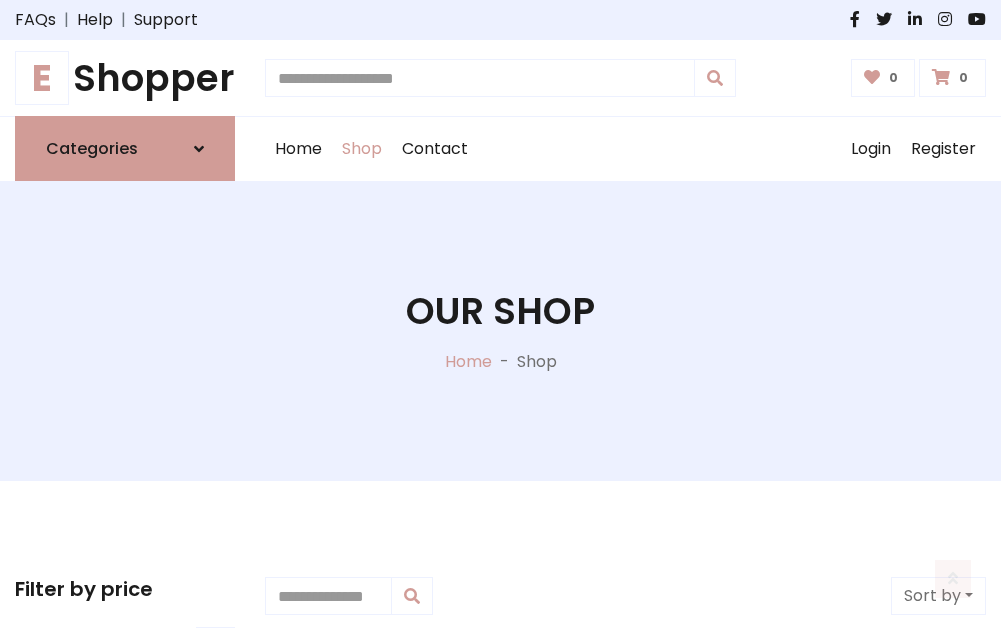 scroll, scrollTop: 1445, scrollLeft: 0, axis: vertical 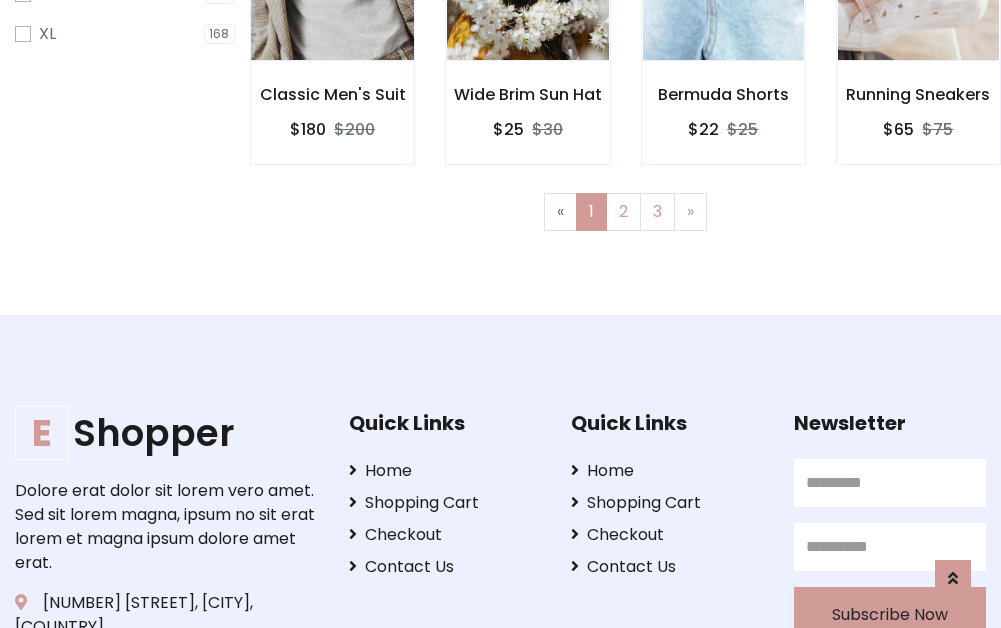 click at bounding box center (332, -39) 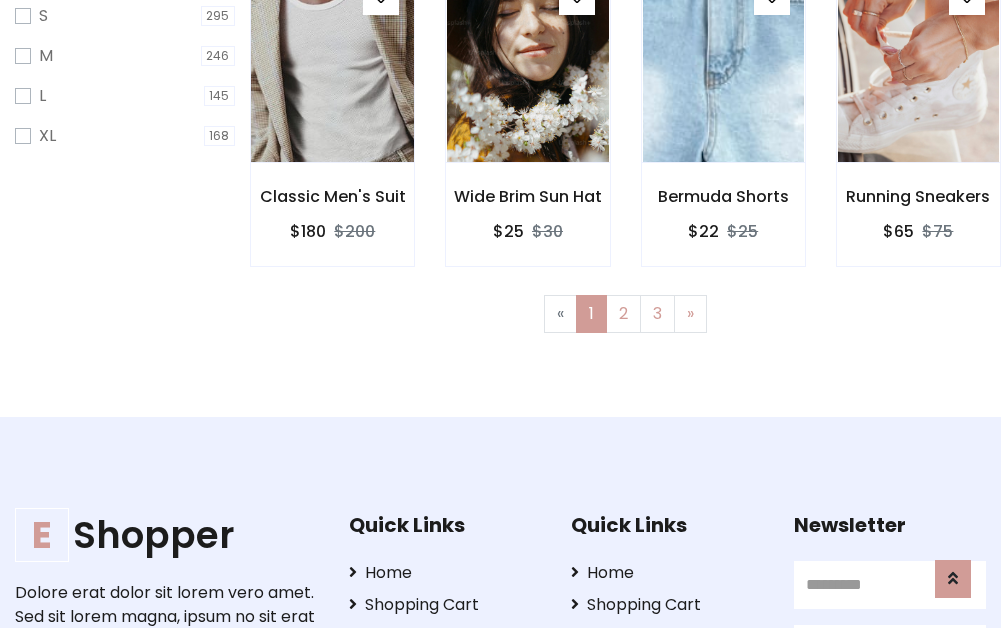 scroll, scrollTop: 100, scrollLeft: 0, axis: vertical 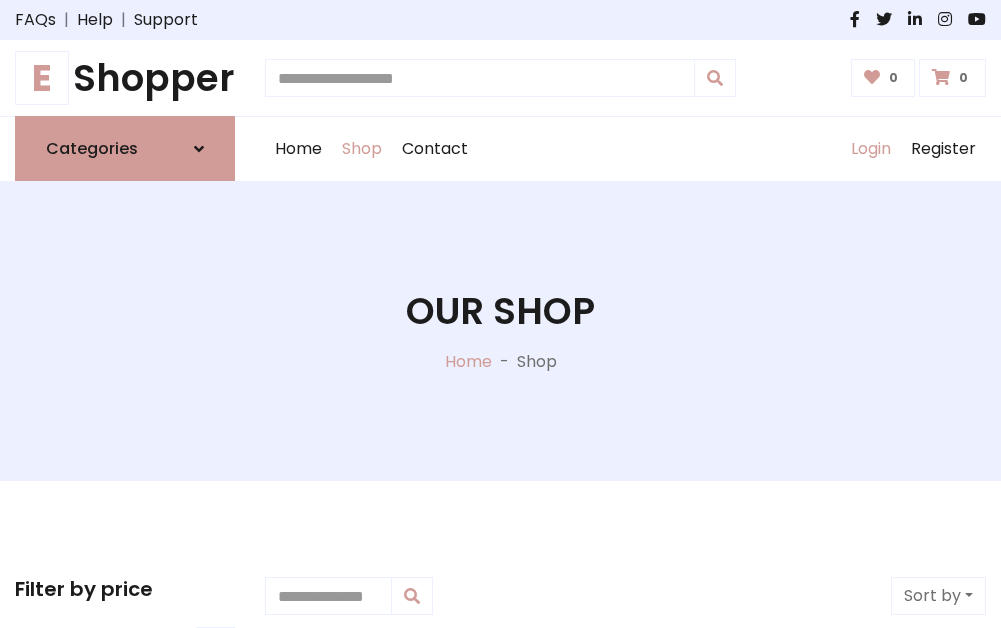 click on "Login" at bounding box center [871, 149] 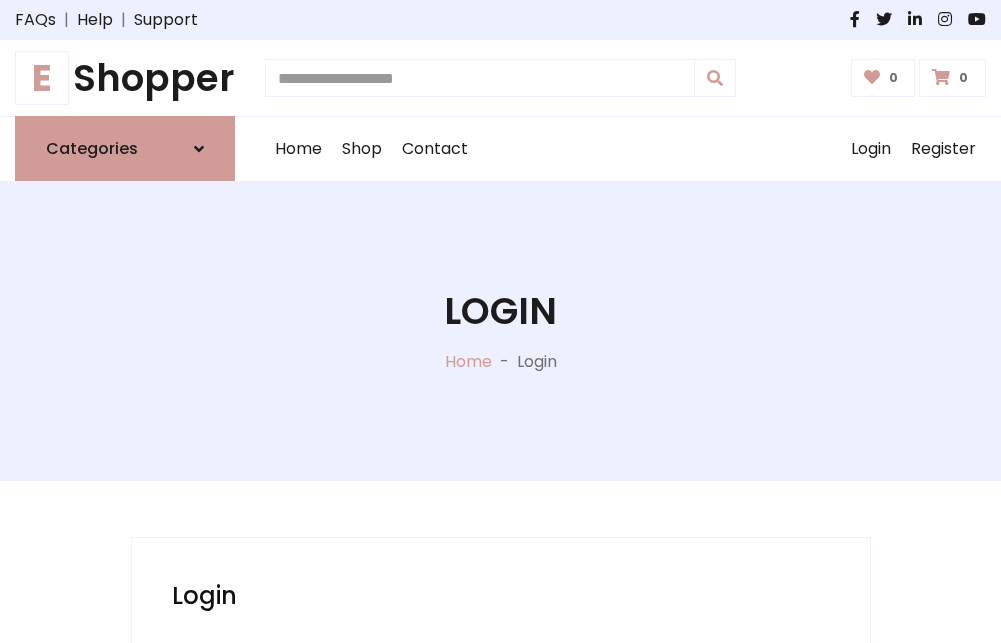 scroll, scrollTop: 0, scrollLeft: 0, axis: both 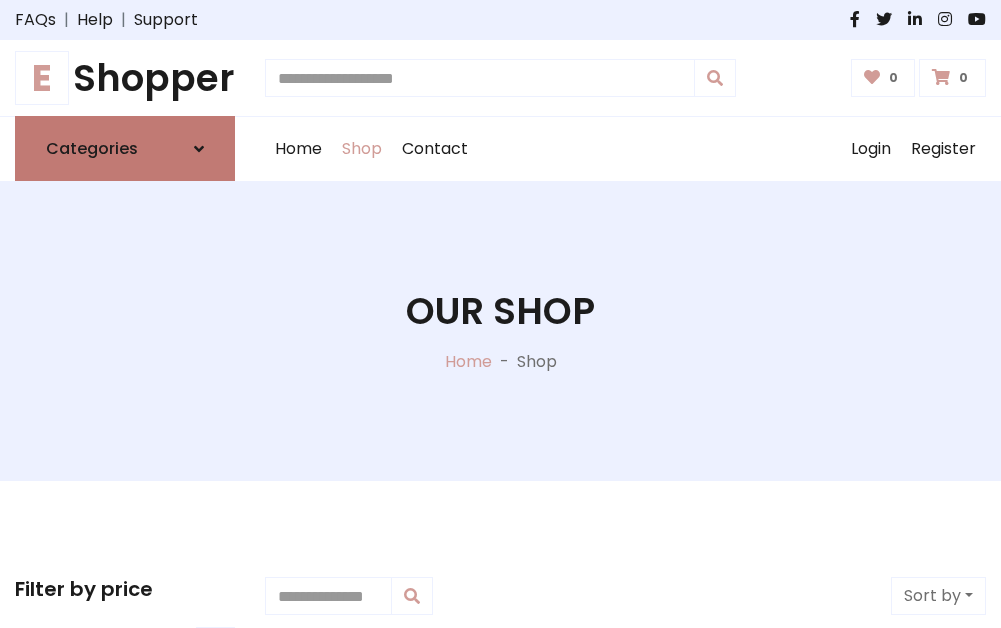 click at bounding box center (199, 149) 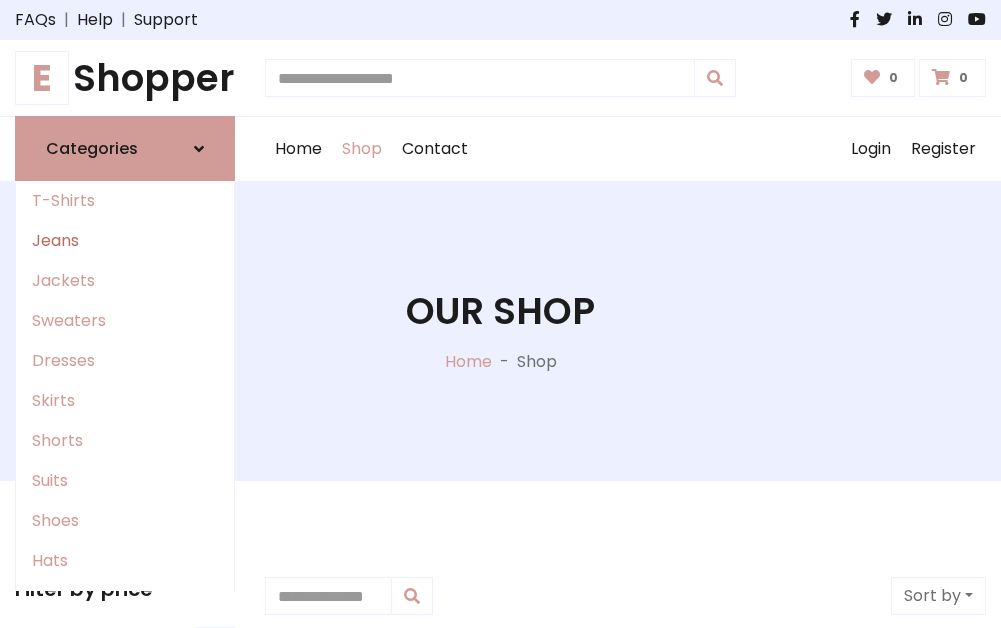click on "Jeans" at bounding box center [125, 241] 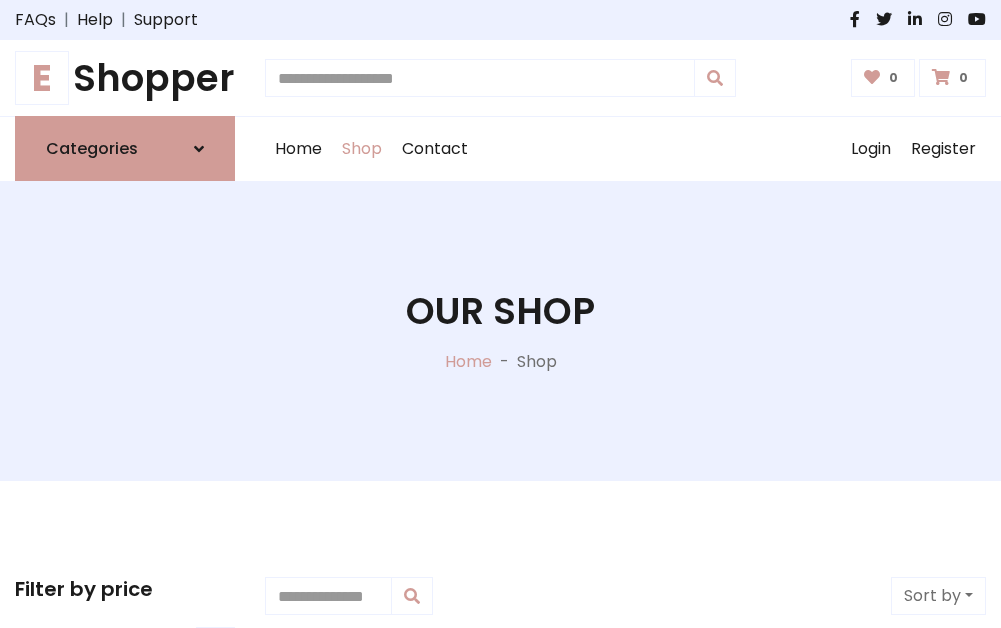 scroll, scrollTop: 0, scrollLeft: 0, axis: both 